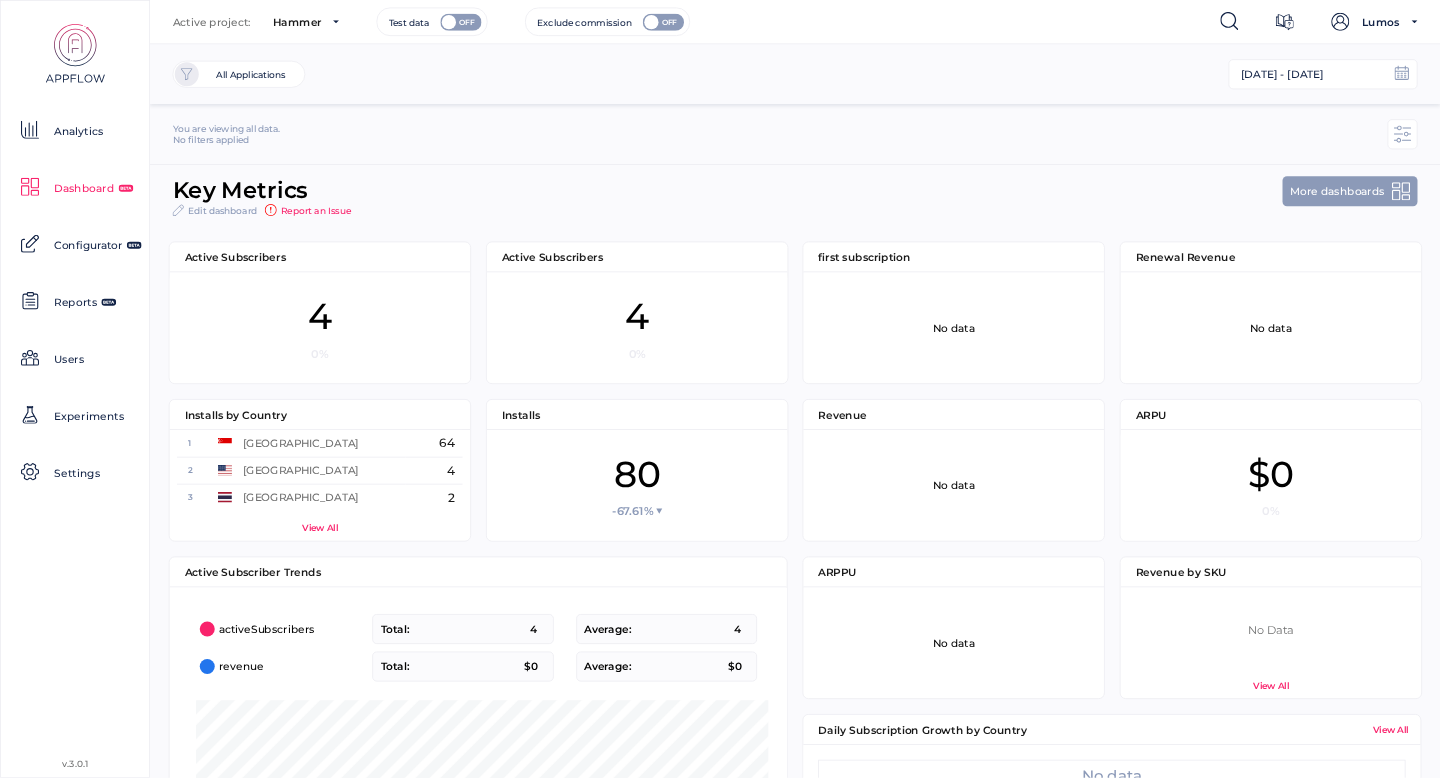 scroll, scrollTop: 0, scrollLeft: 0, axis: both 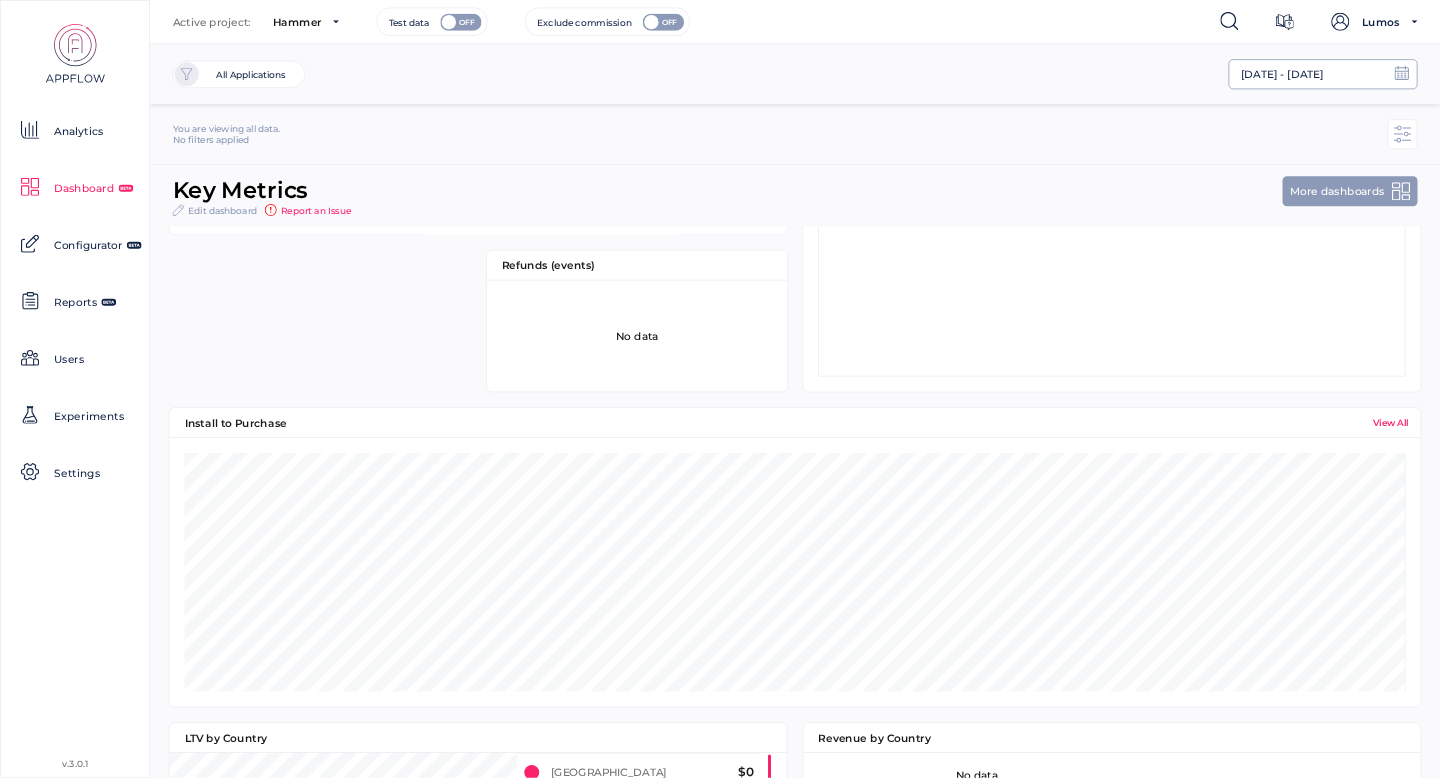 click on "[DATE] - [DATE]" at bounding box center (1282, 75) 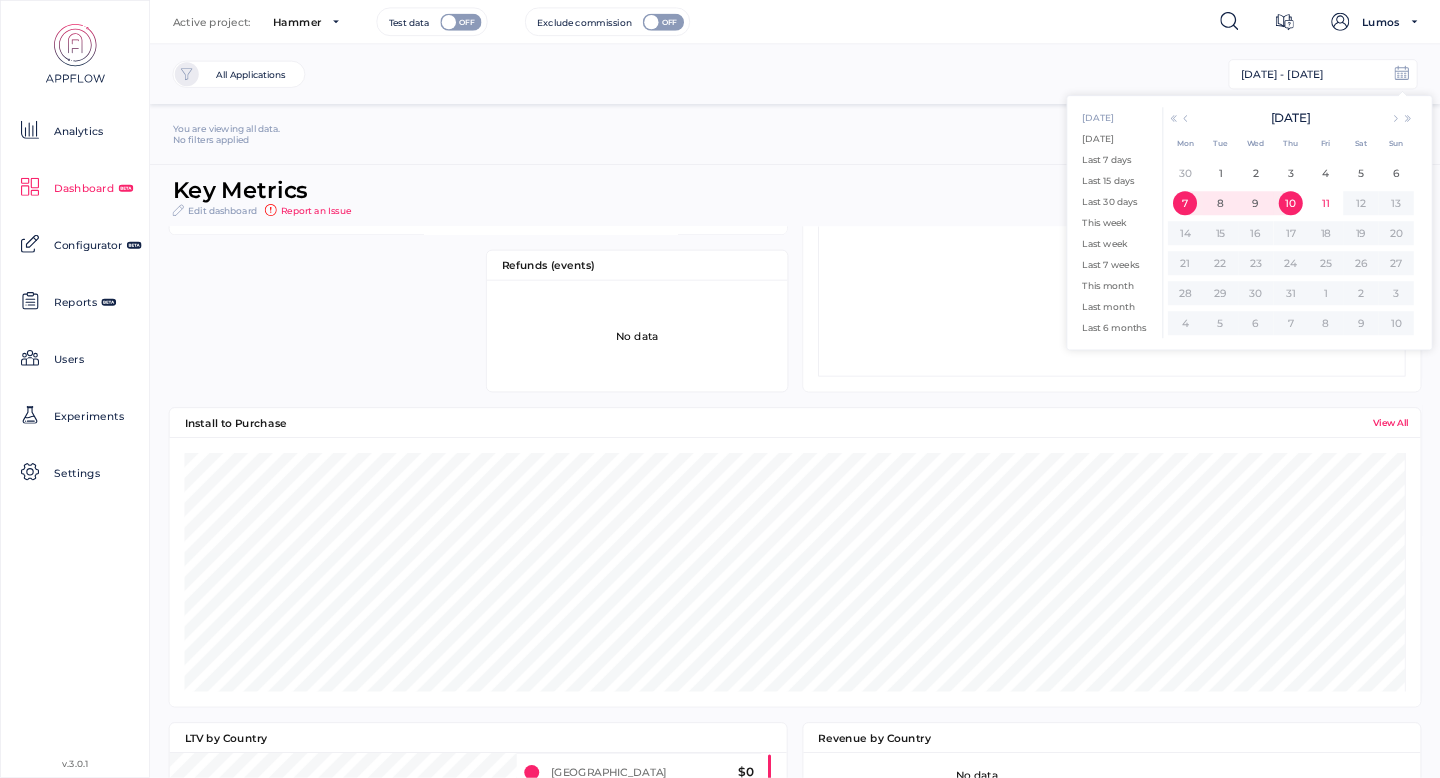 click on "[DATE]" 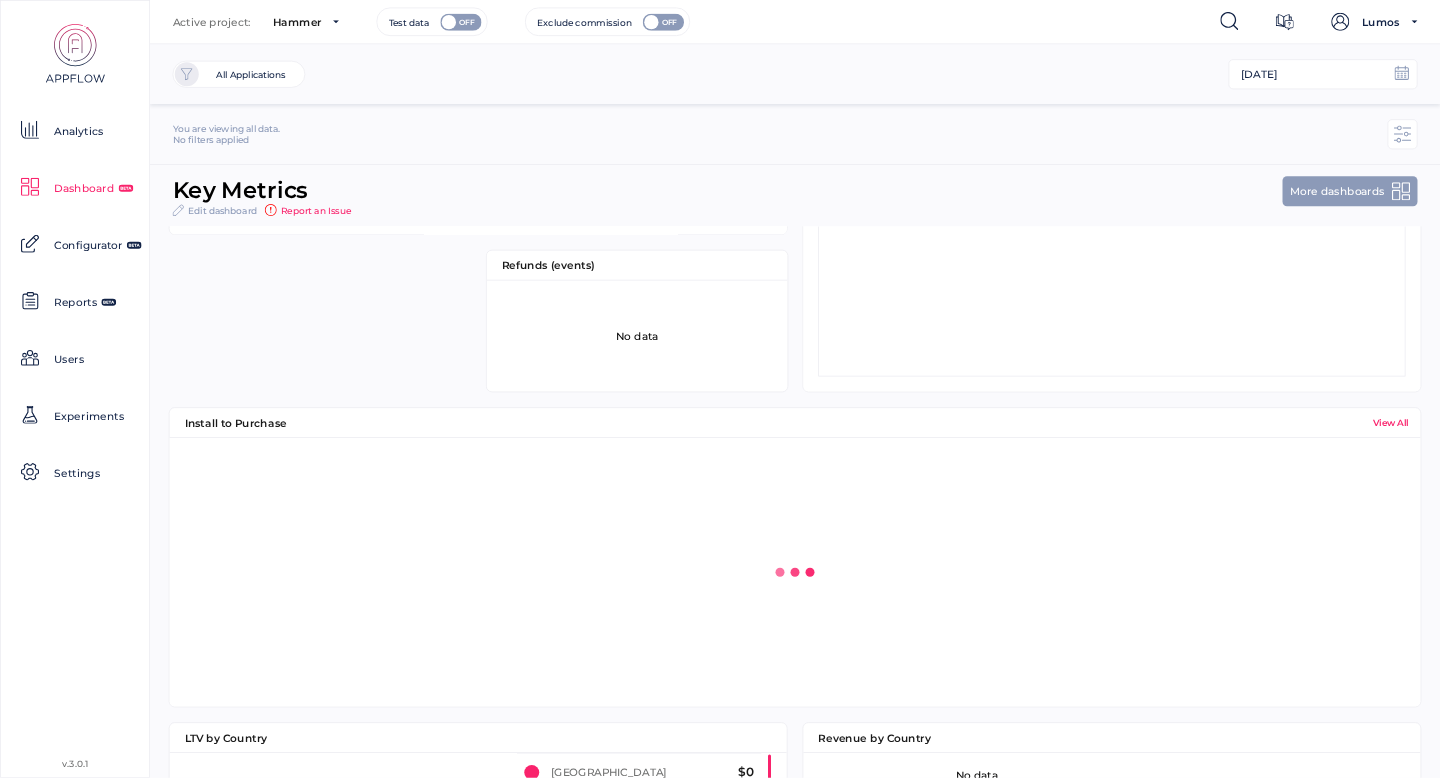 scroll, scrollTop: 101, scrollLeft: 326, axis: both 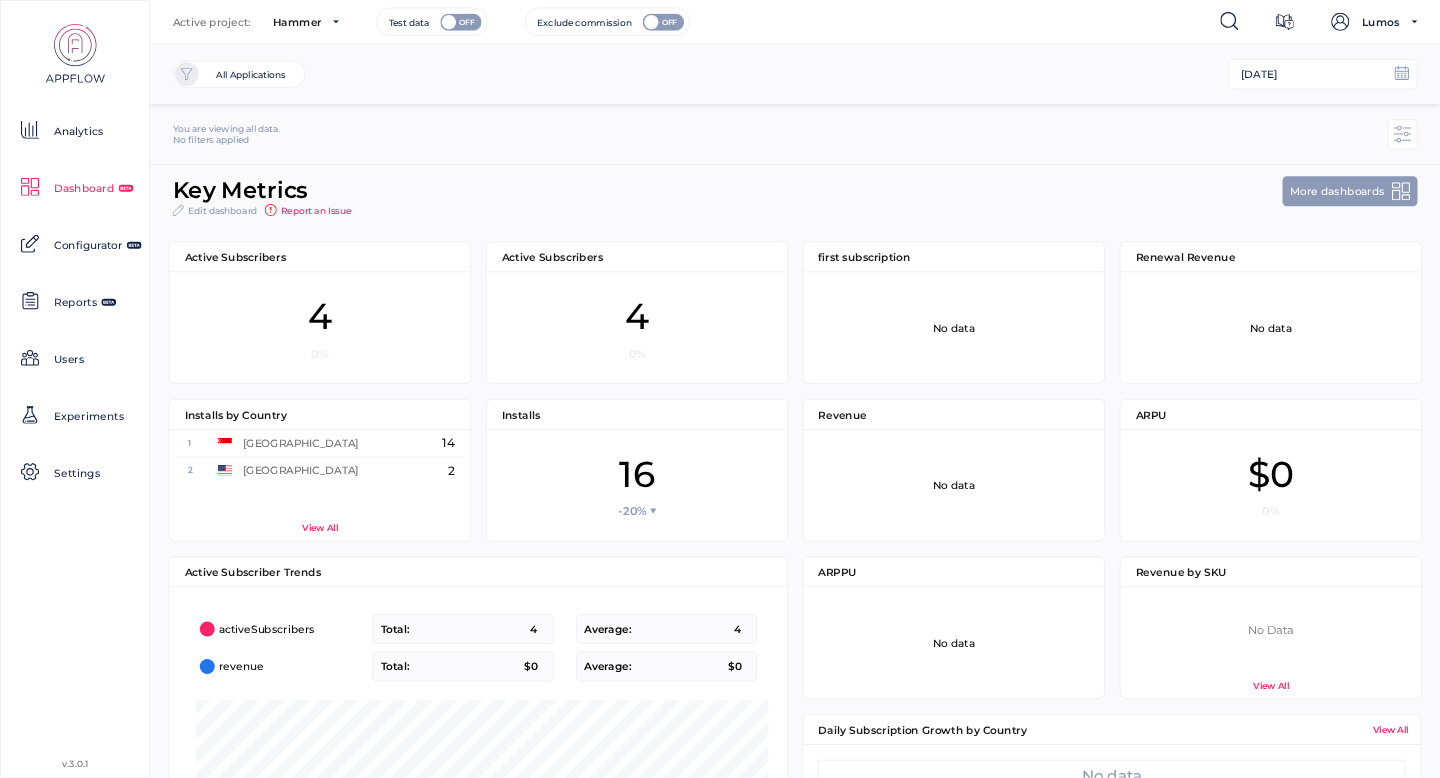 click on "Key Metrics Edit dashboard Report an Issue" at bounding box center [720, 197] 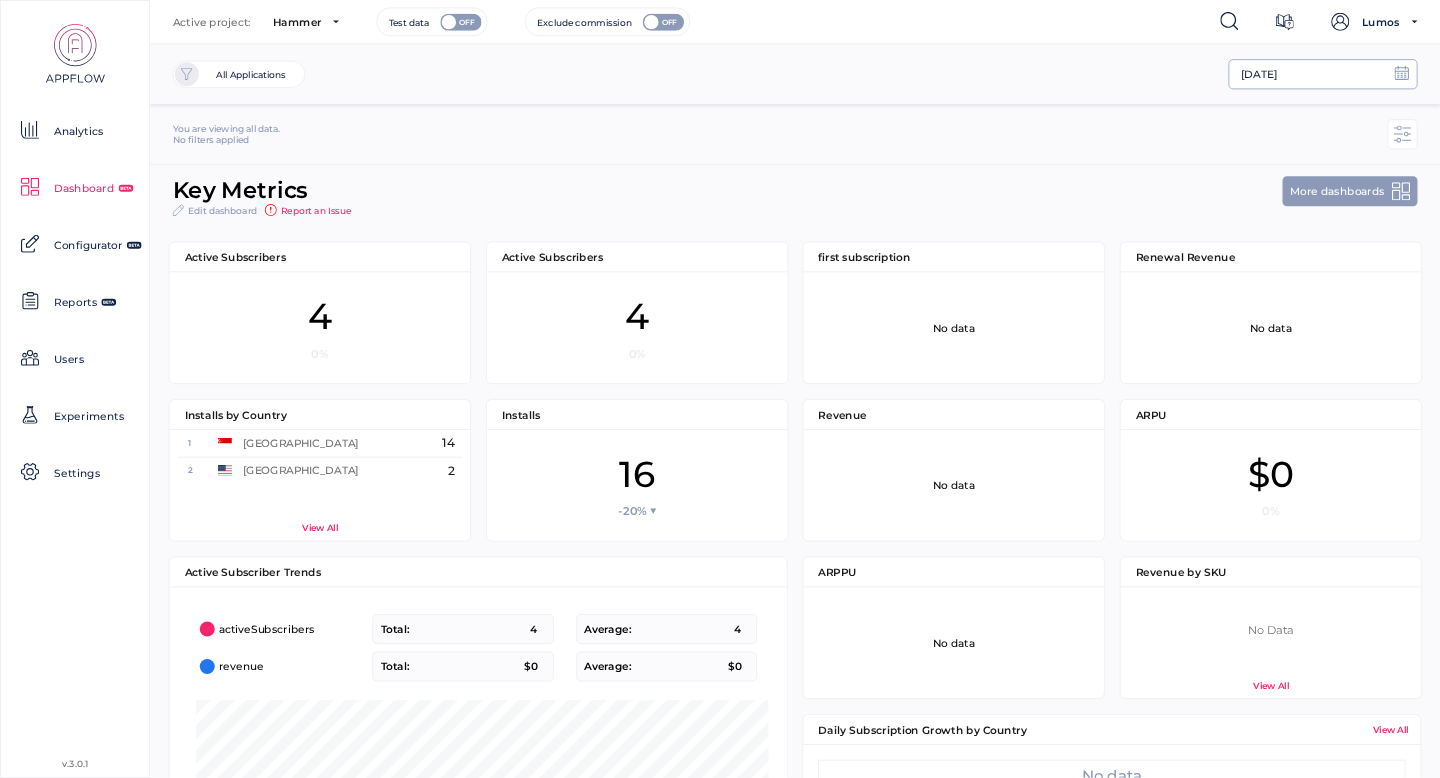 click on "[DATE]" 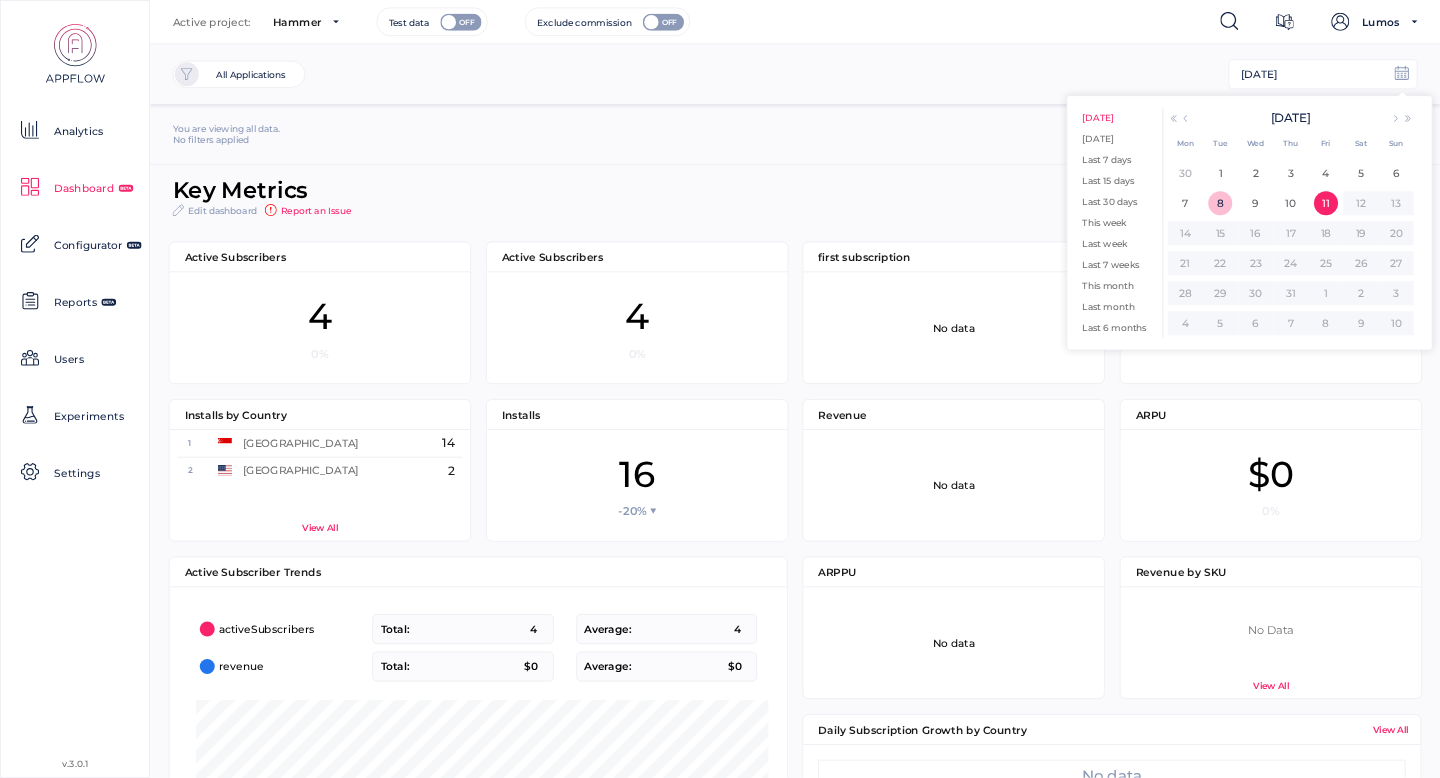 click on "8" at bounding box center [1220, 203] 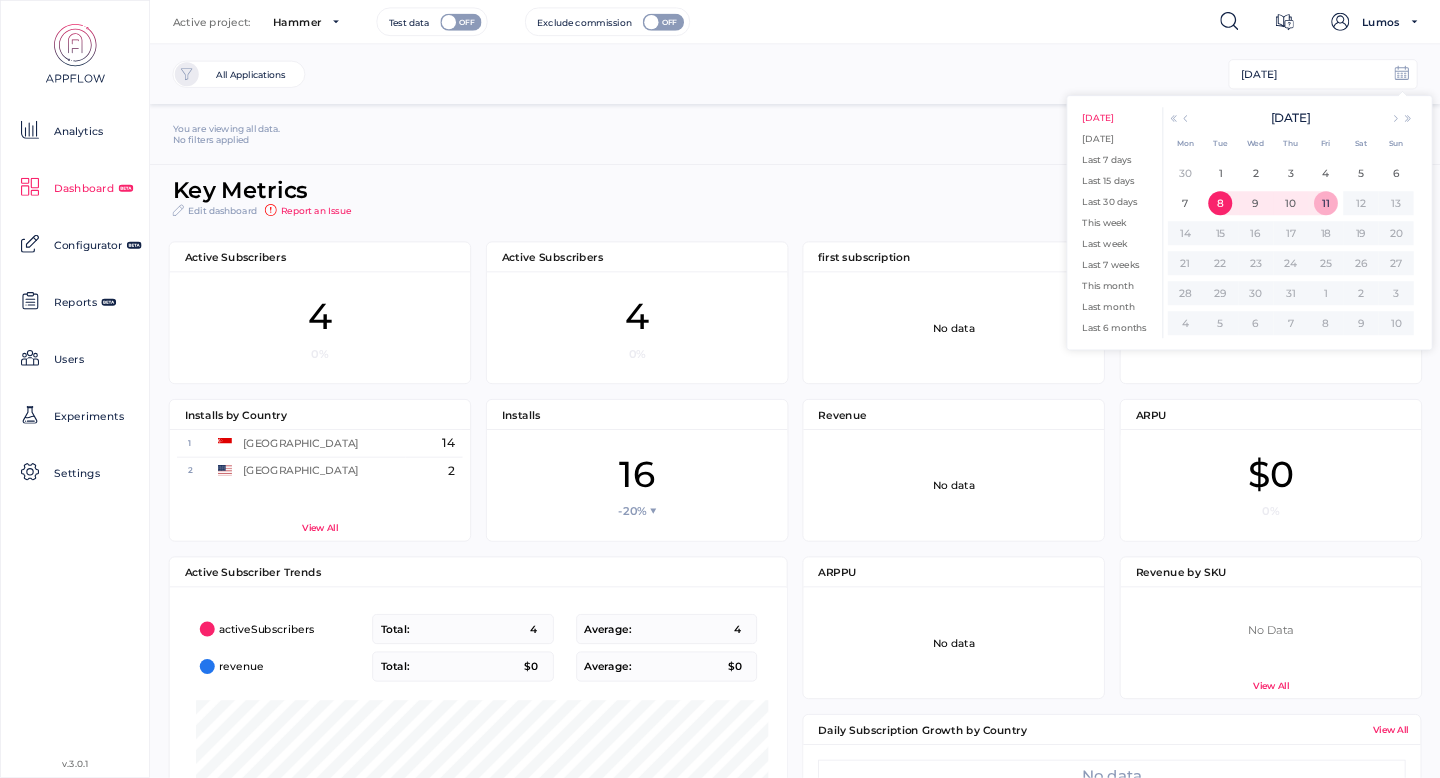 click on "11" at bounding box center [1326, 203] 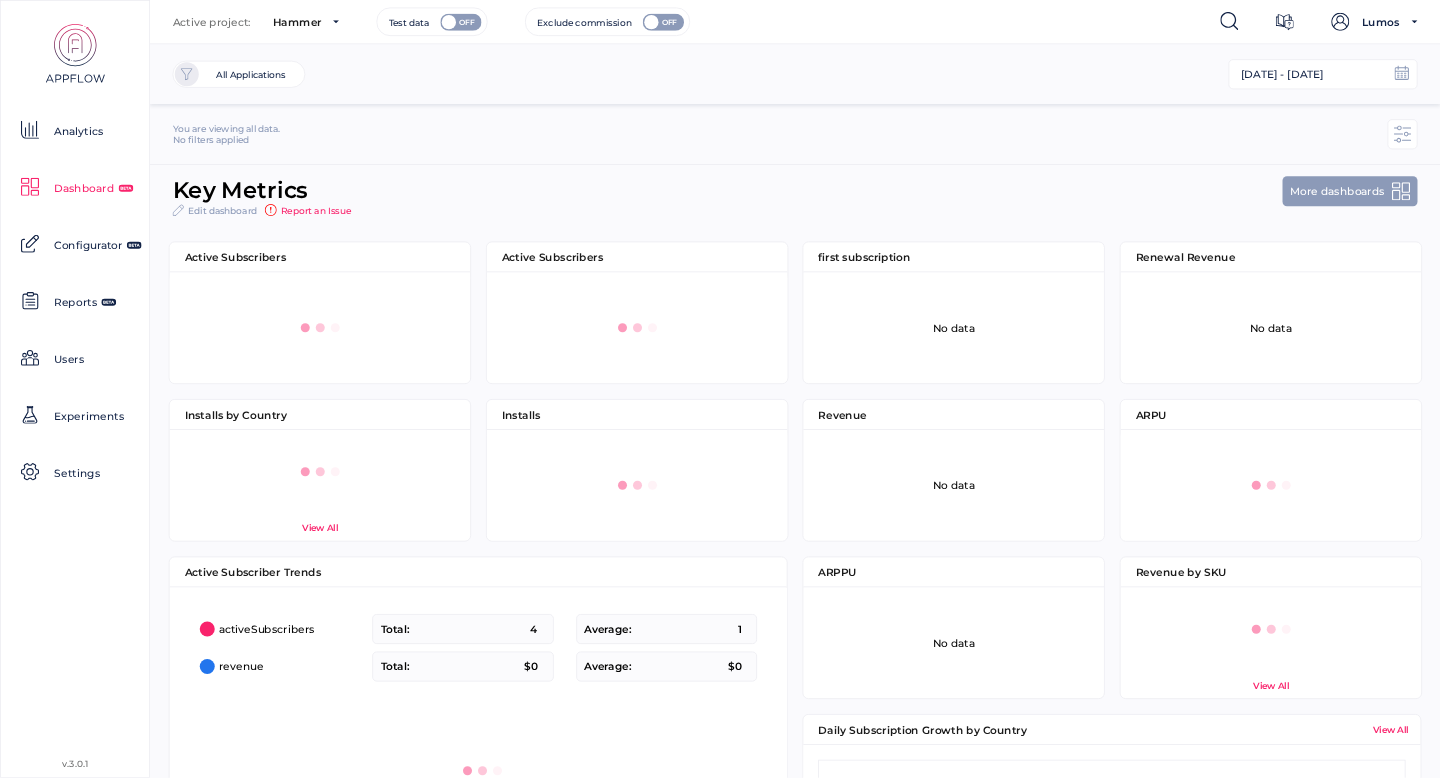 click at bounding box center (1403, 134) 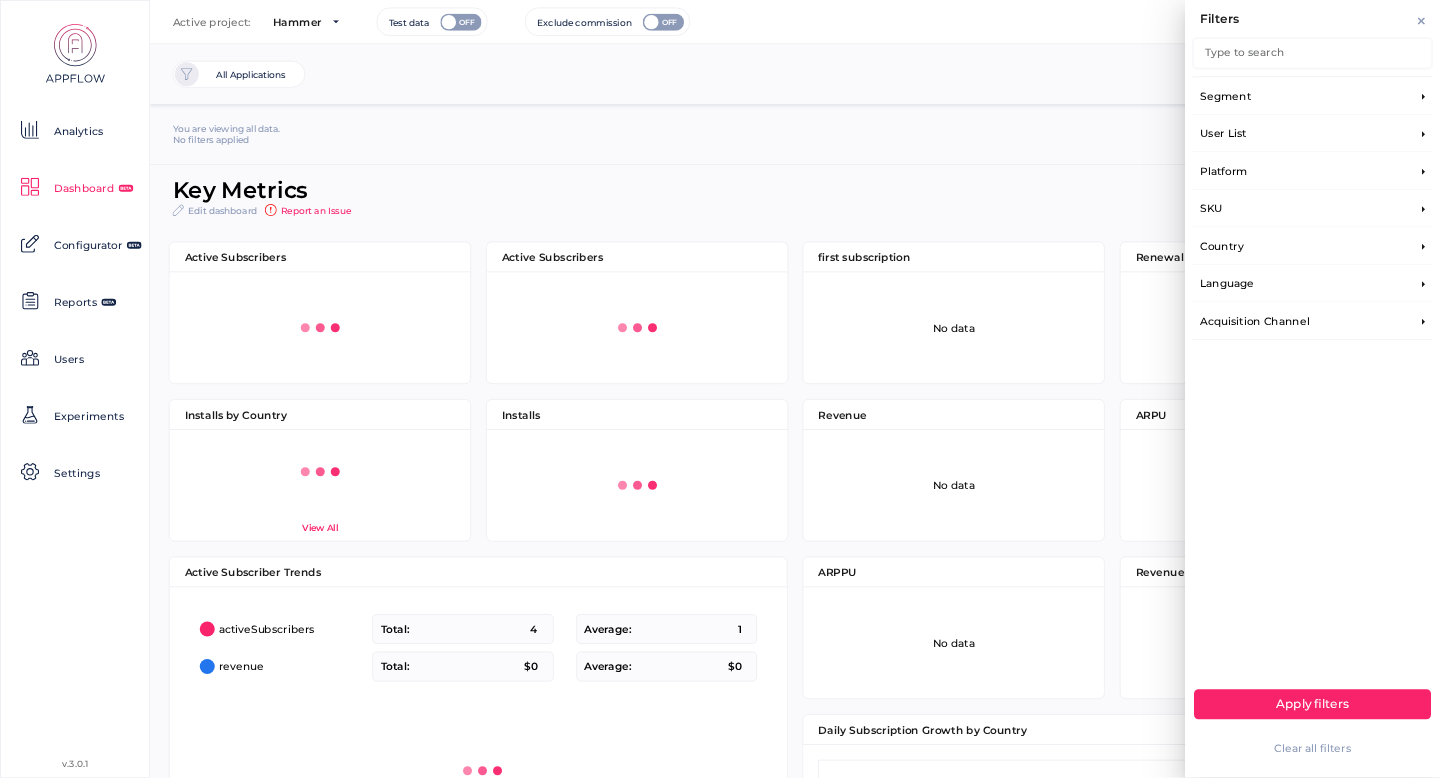 scroll, scrollTop: 787, scrollLeft: 340, axis: both 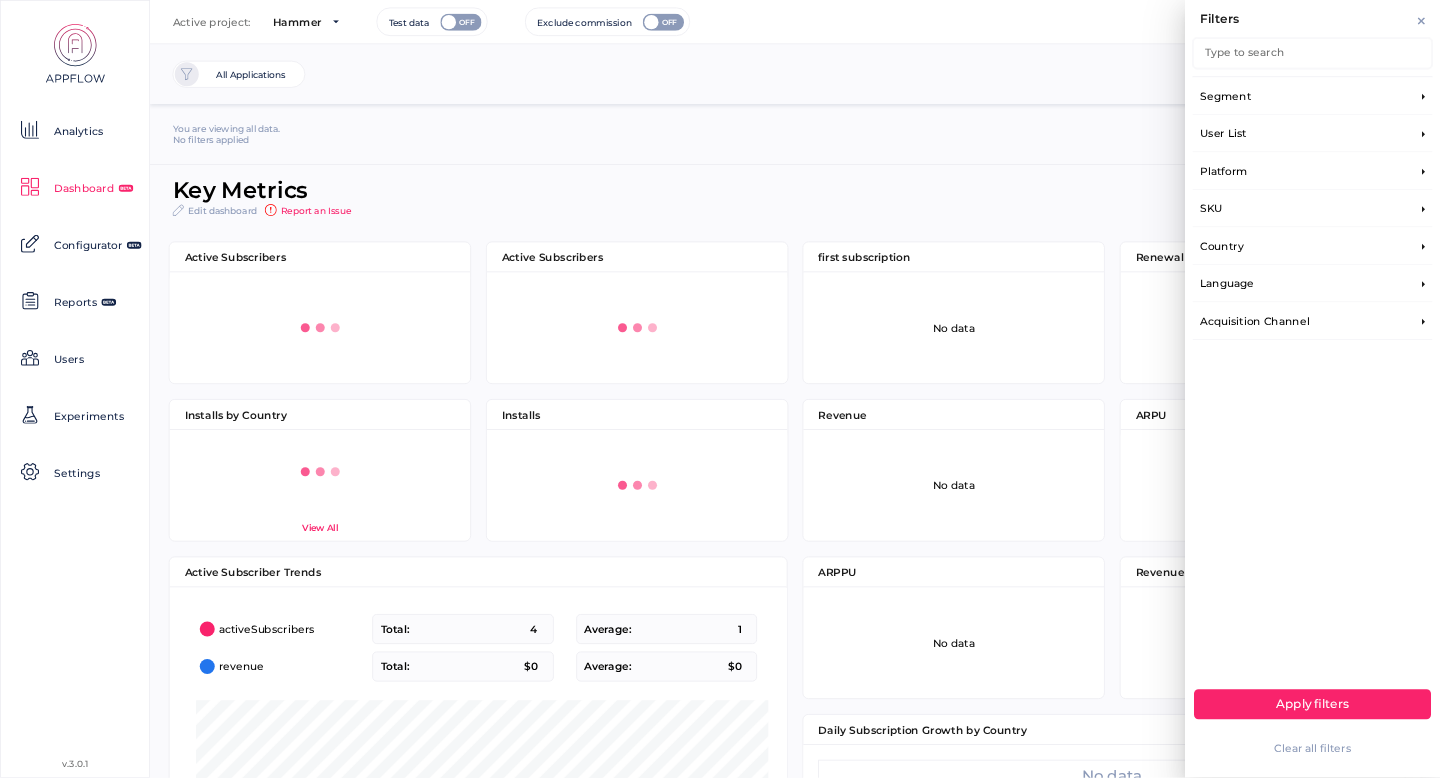 click on "Acquisition Channel" at bounding box center (1313, 321) 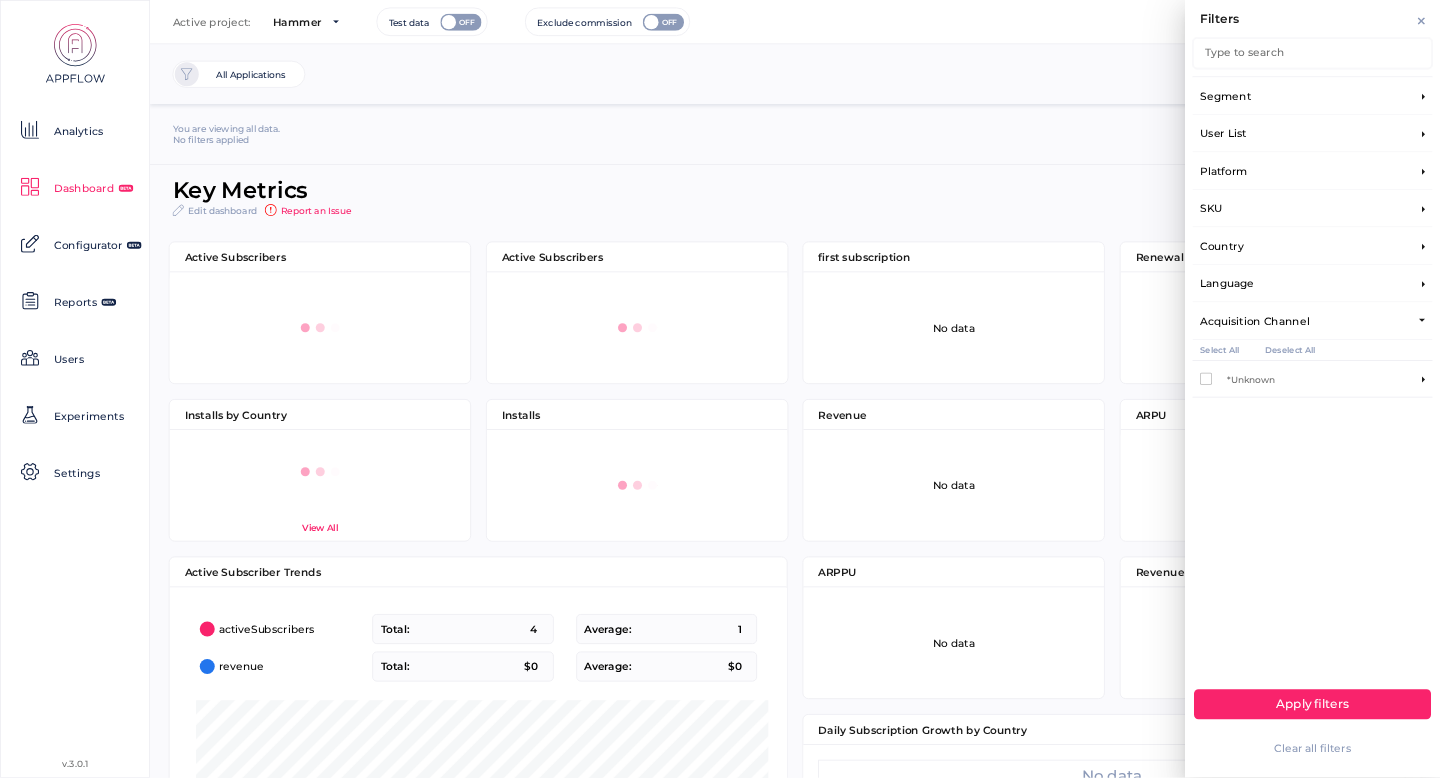click on "Acquisition Channel" at bounding box center (1313, 321) 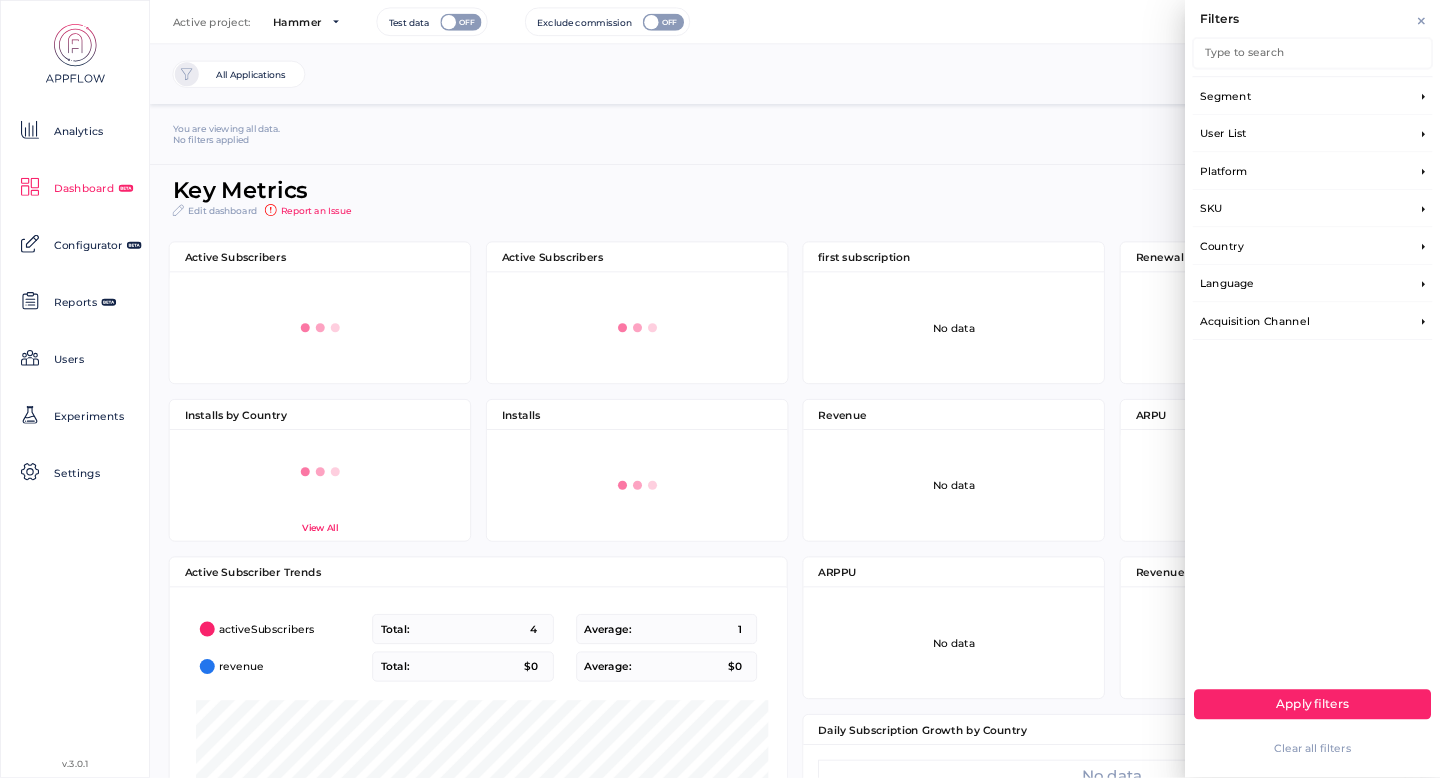 click on "Language" at bounding box center [1313, 284] 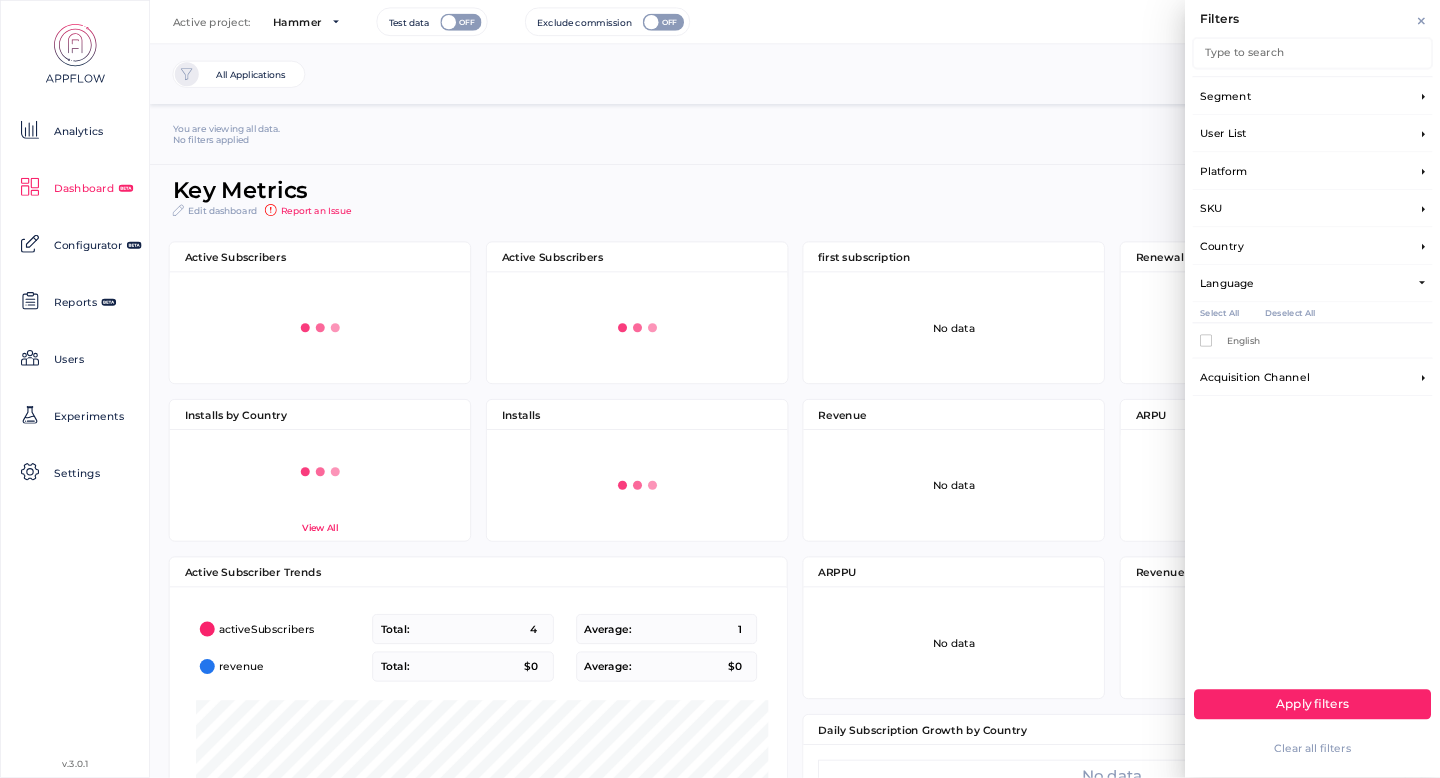 click on "Language" at bounding box center (1313, 284) 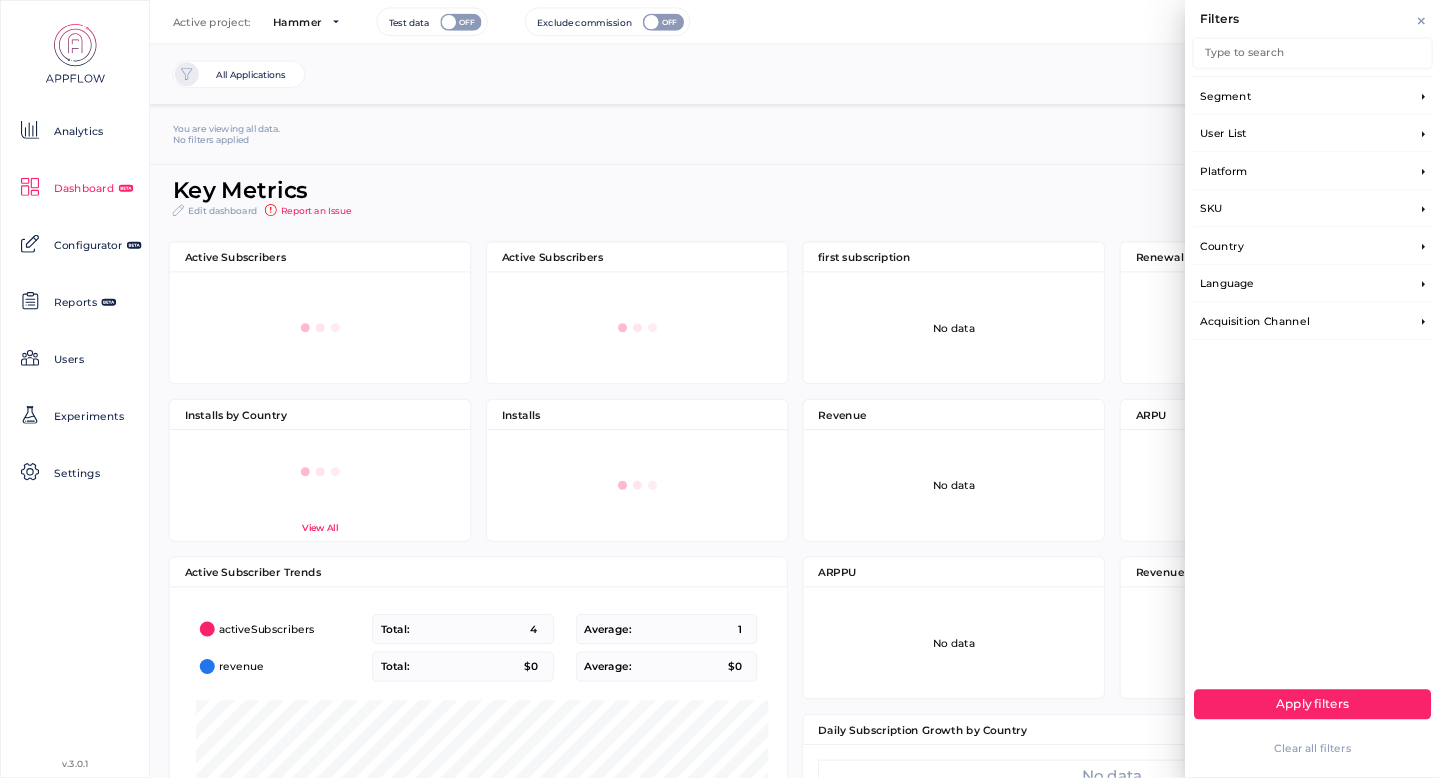 click on "Country" 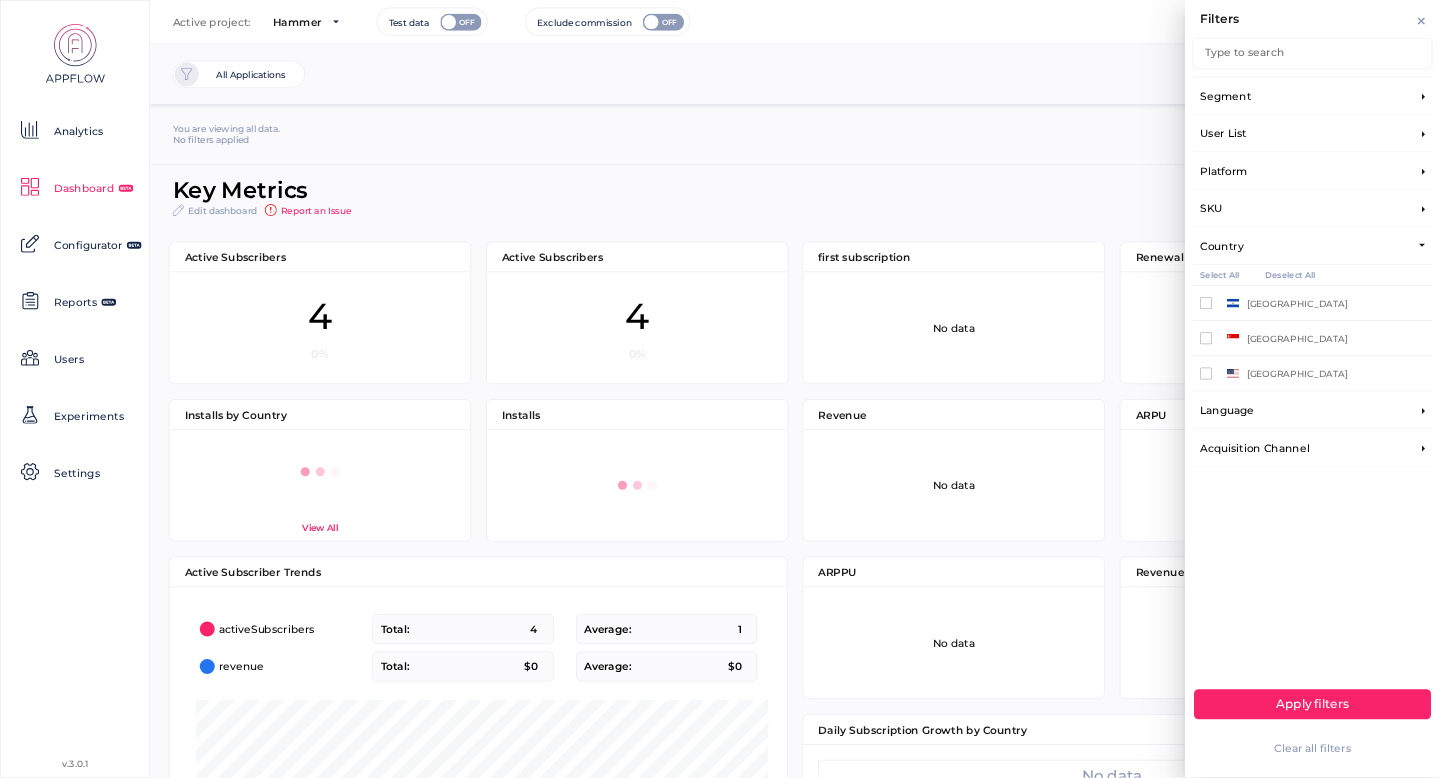 scroll, scrollTop: 328, scrollLeft: 326, axis: both 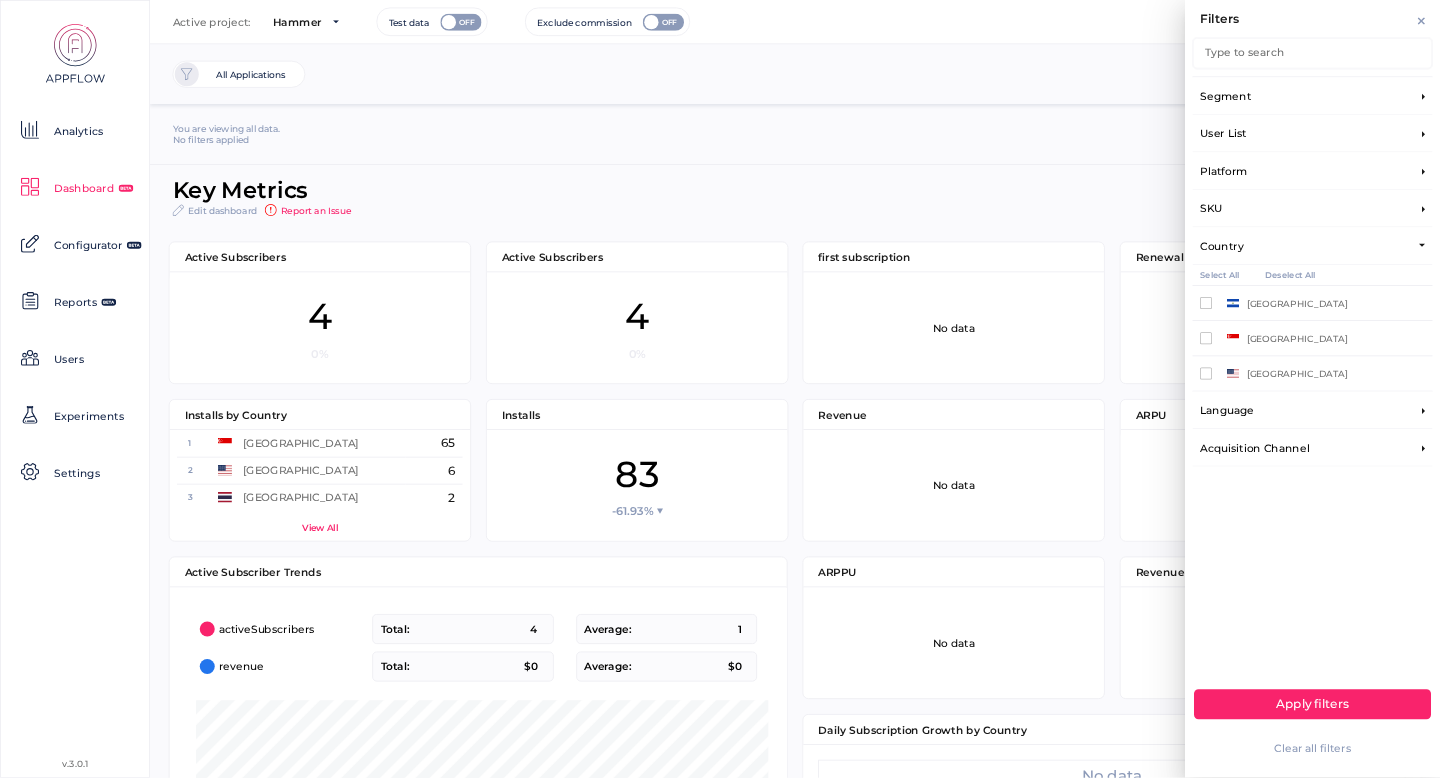 click at bounding box center (1206, 374) 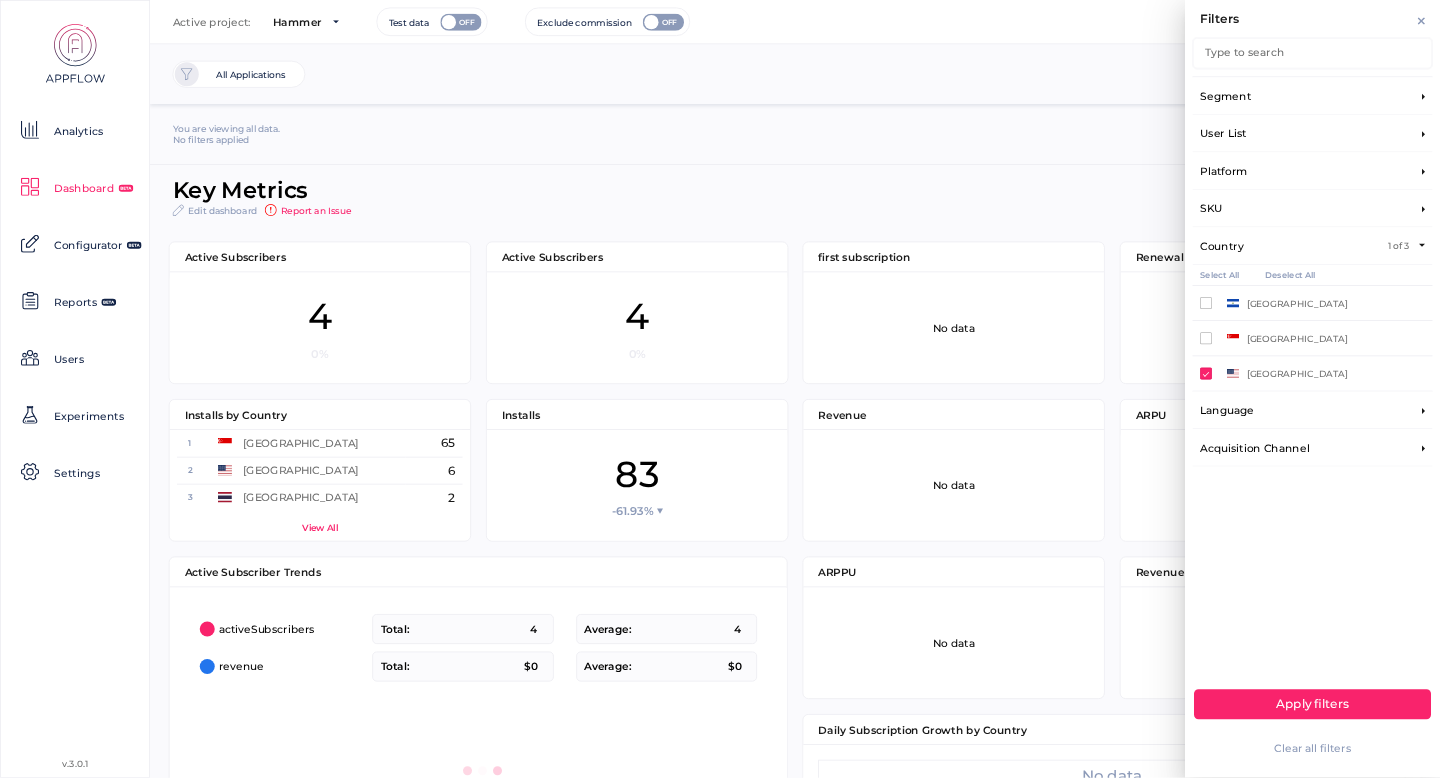 scroll, scrollTop: 328, scrollLeft: 326, axis: both 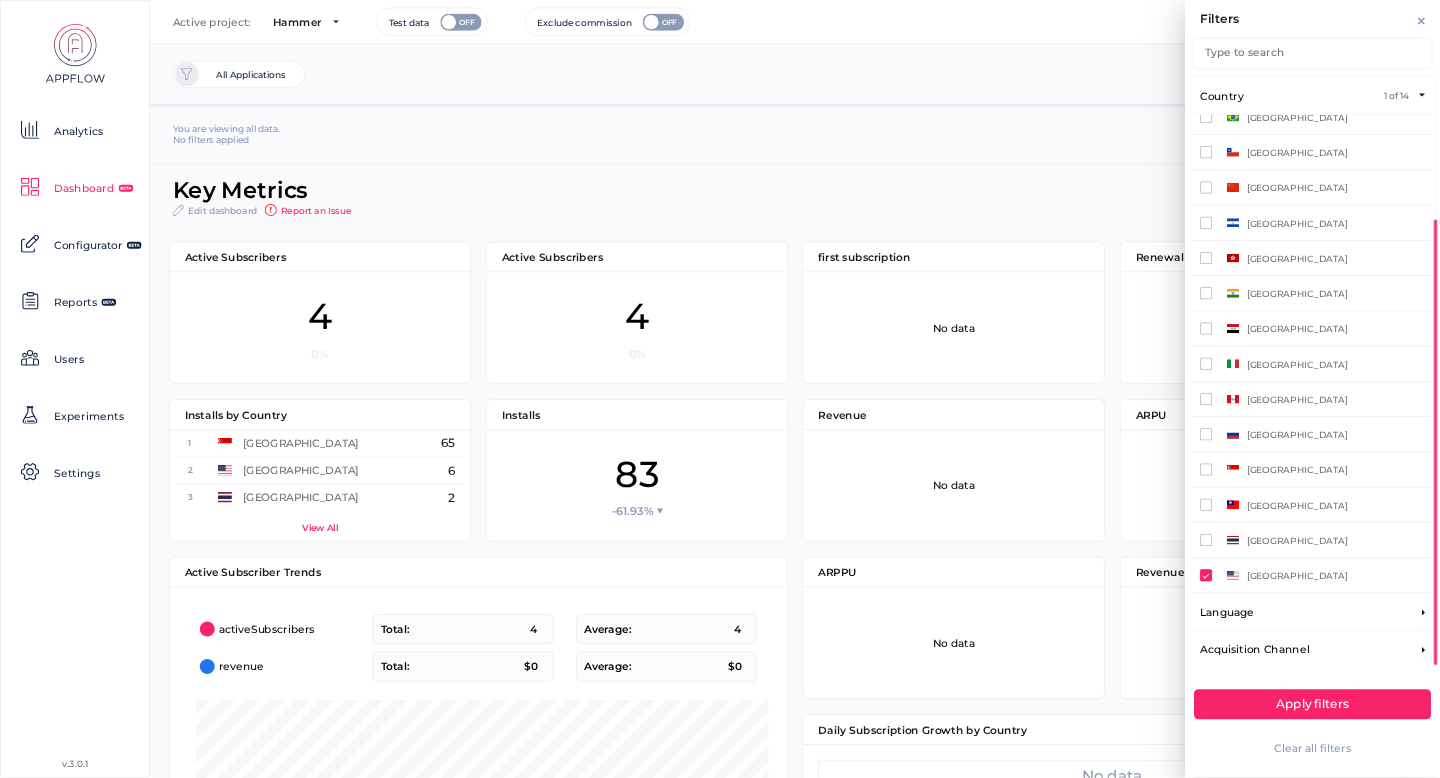 click on "Apply filters" at bounding box center [1312, 704] 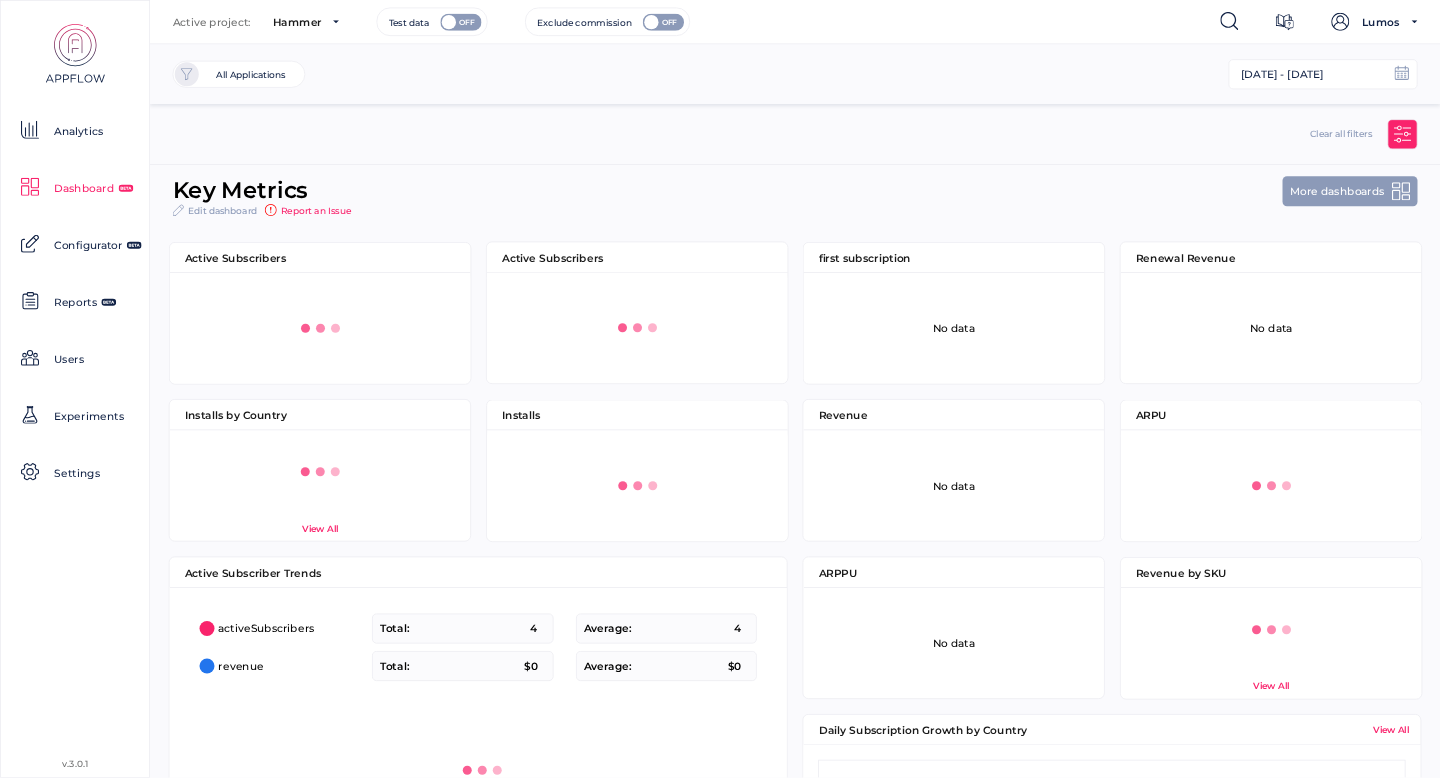 scroll, scrollTop: 0, scrollLeft: 0, axis: both 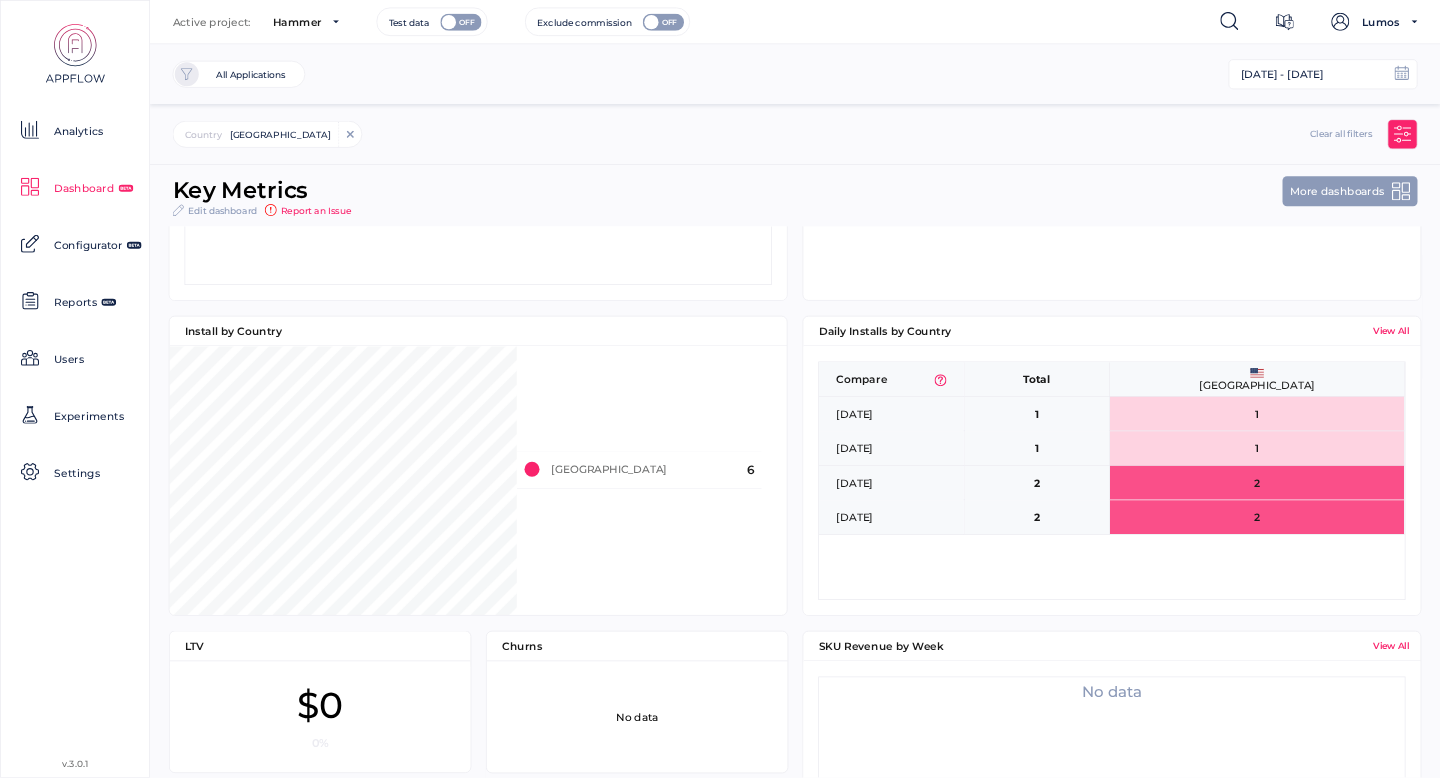 click on "Compare Total United States 08/07/2025 1 1 09/07/2025 1 1 10/07/2025 2 2 11/07/2025 2 2" at bounding box center [1112, 480] 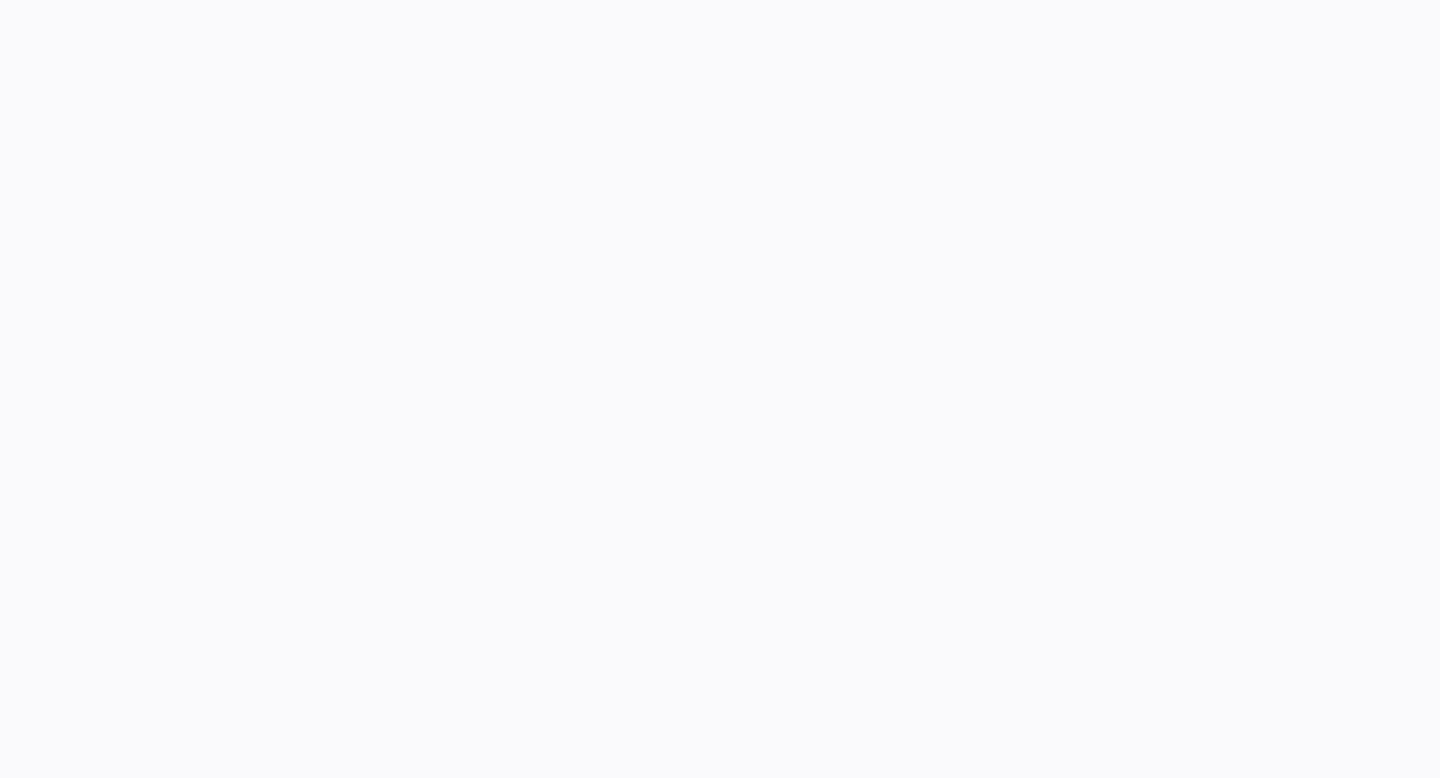 scroll, scrollTop: 0, scrollLeft: 0, axis: both 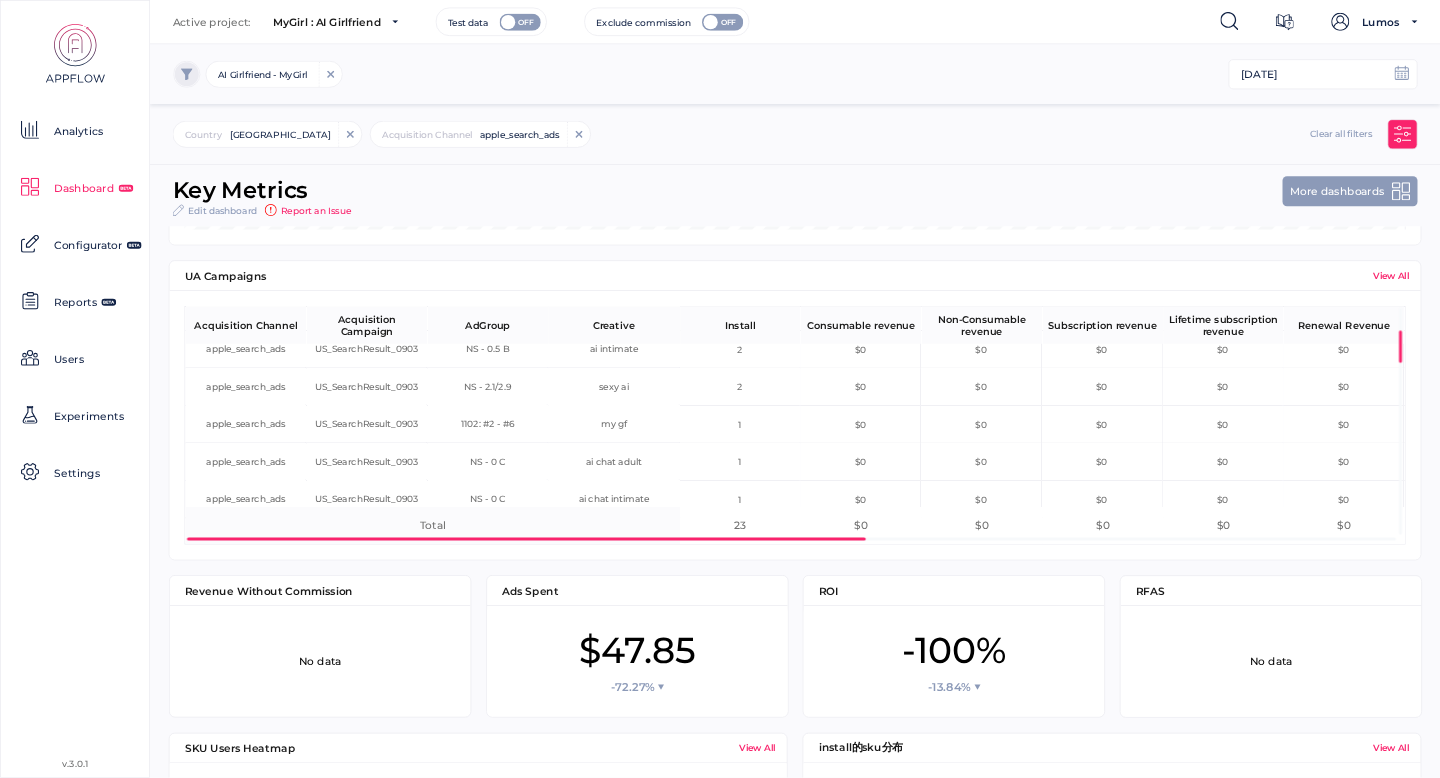 click on "Today AI Girlfriend - MyGirl All Applications AI Girlfriend - MyGirl - iOS AI Friend Debug - iOS 账号被下架MyGirl: AI Girlfriend Chat - Android MyGirl-Android - Android app.mygirl.tech - Web test web app - Web OK" at bounding box center [795, 74] 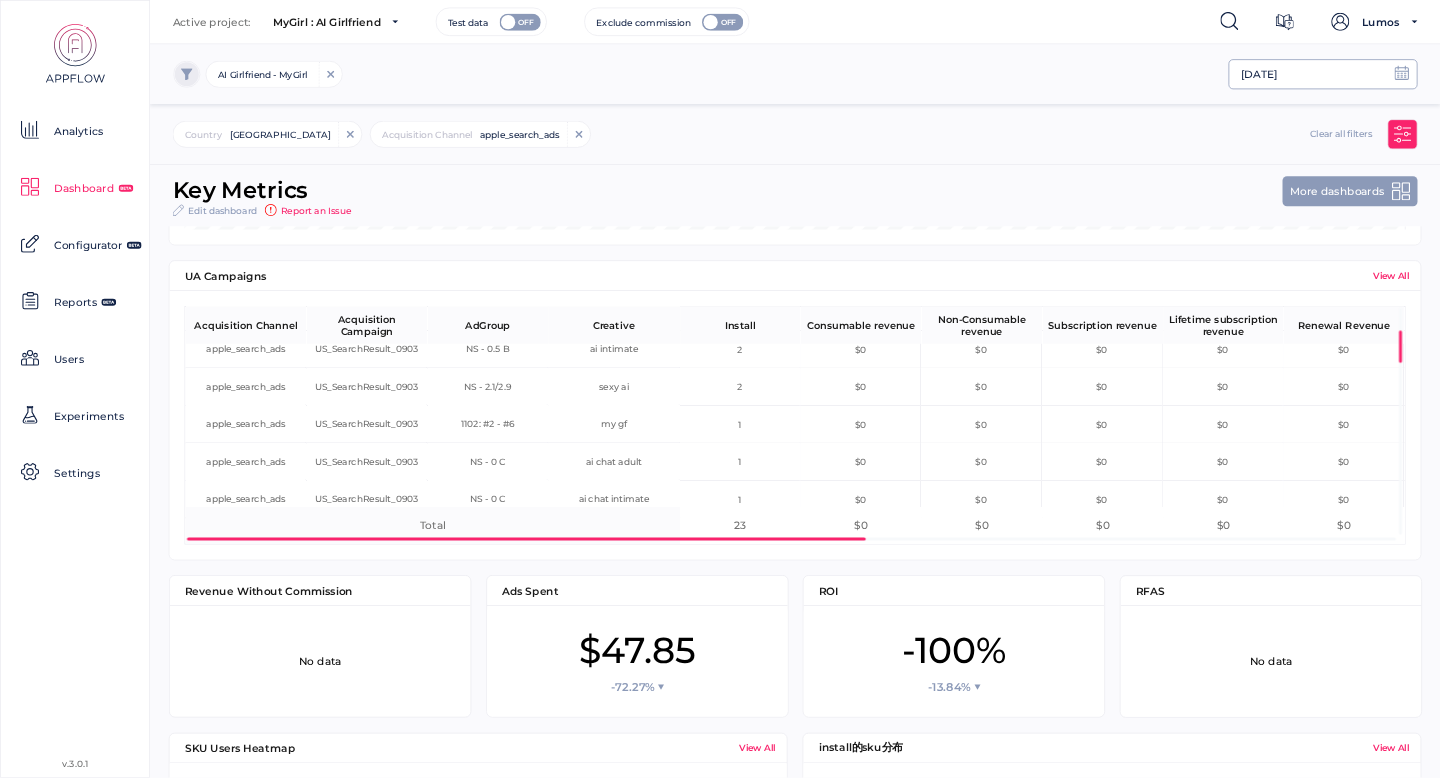 click on "[DATE]" 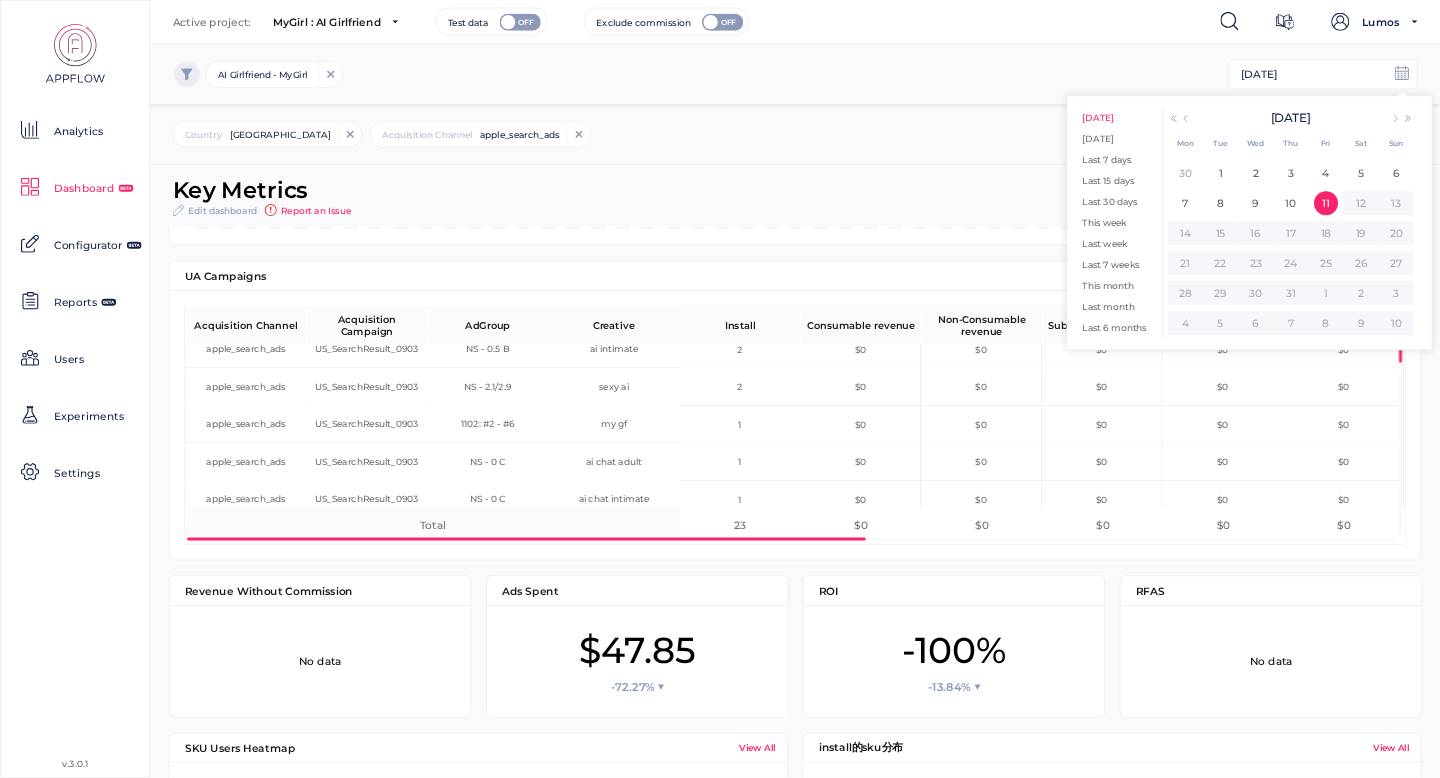 click on "User details" at bounding box center [795, 110] 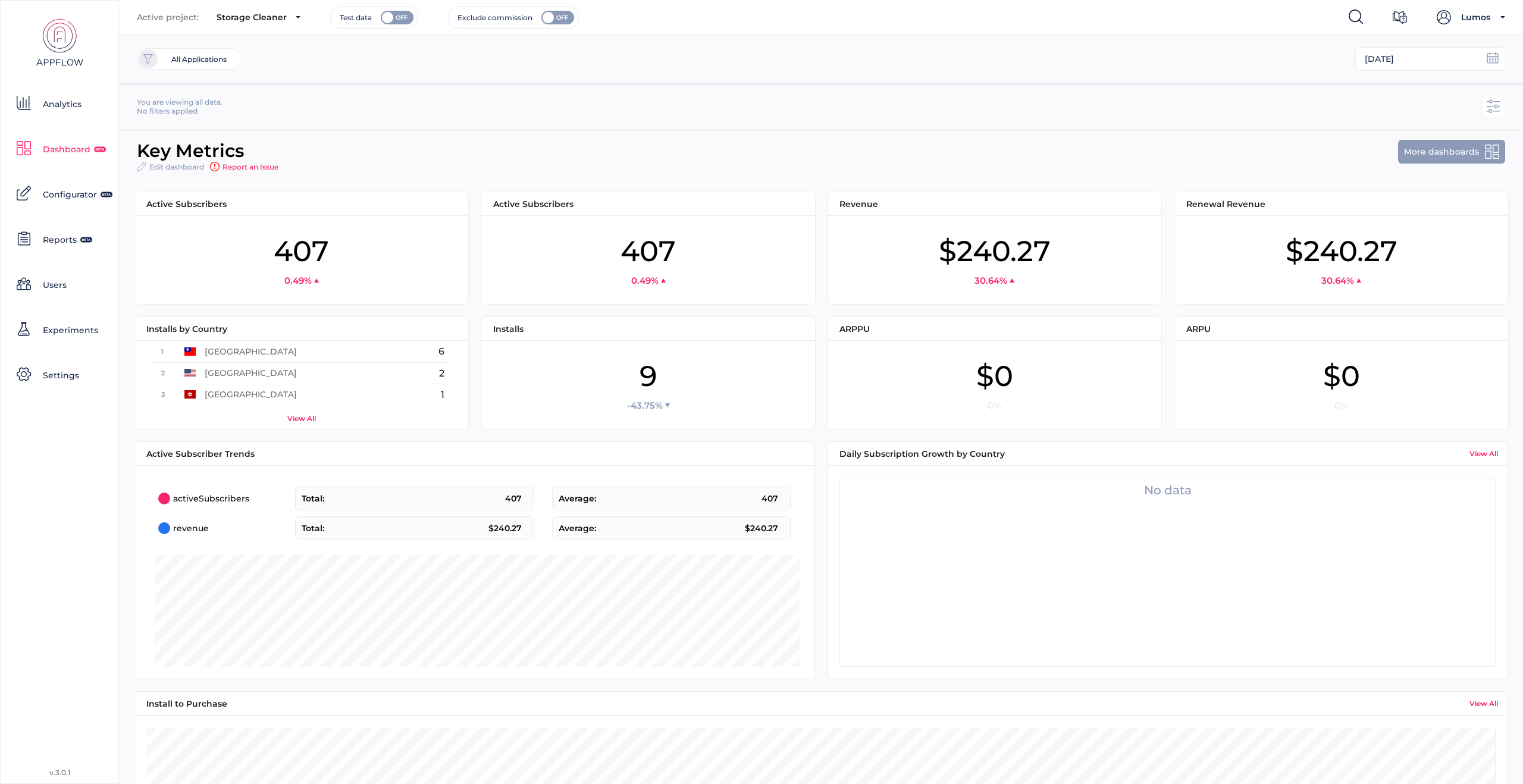 scroll, scrollTop: 0, scrollLeft: 0, axis: both 